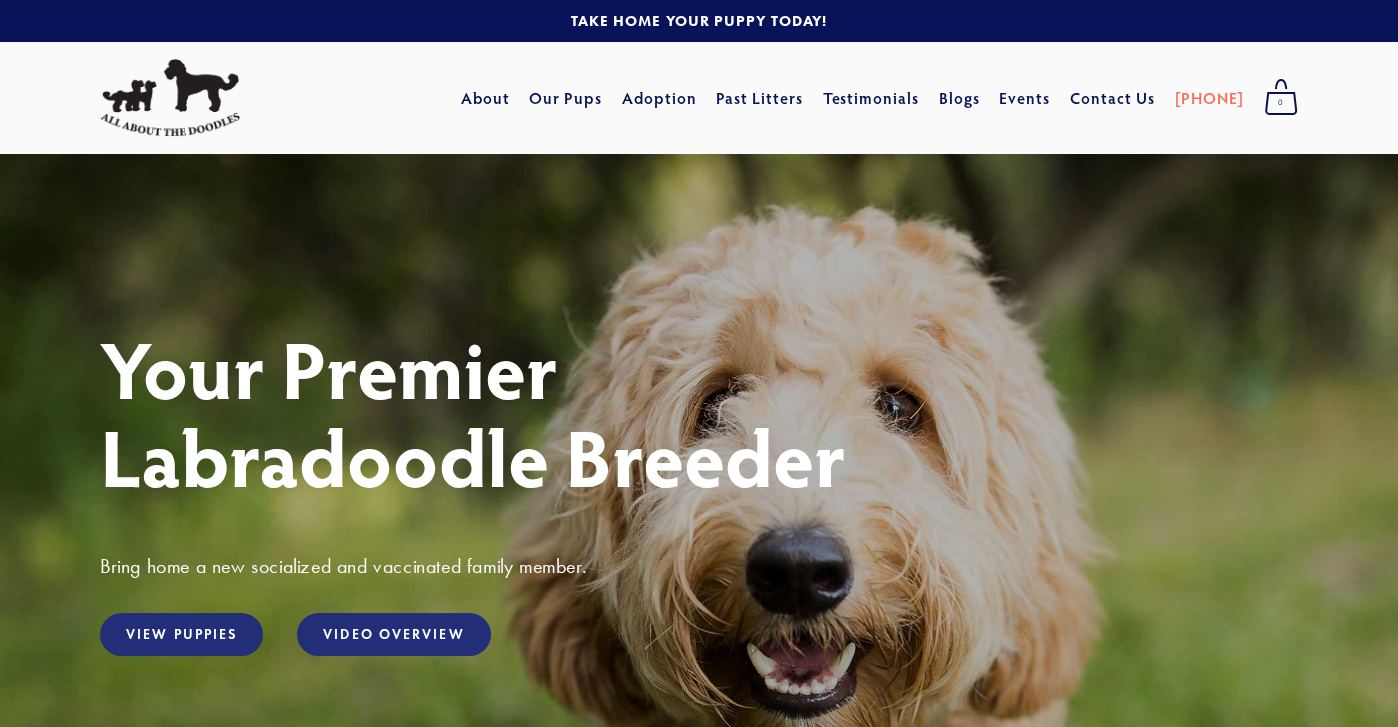 scroll, scrollTop: 0, scrollLeft: 0, axis: both 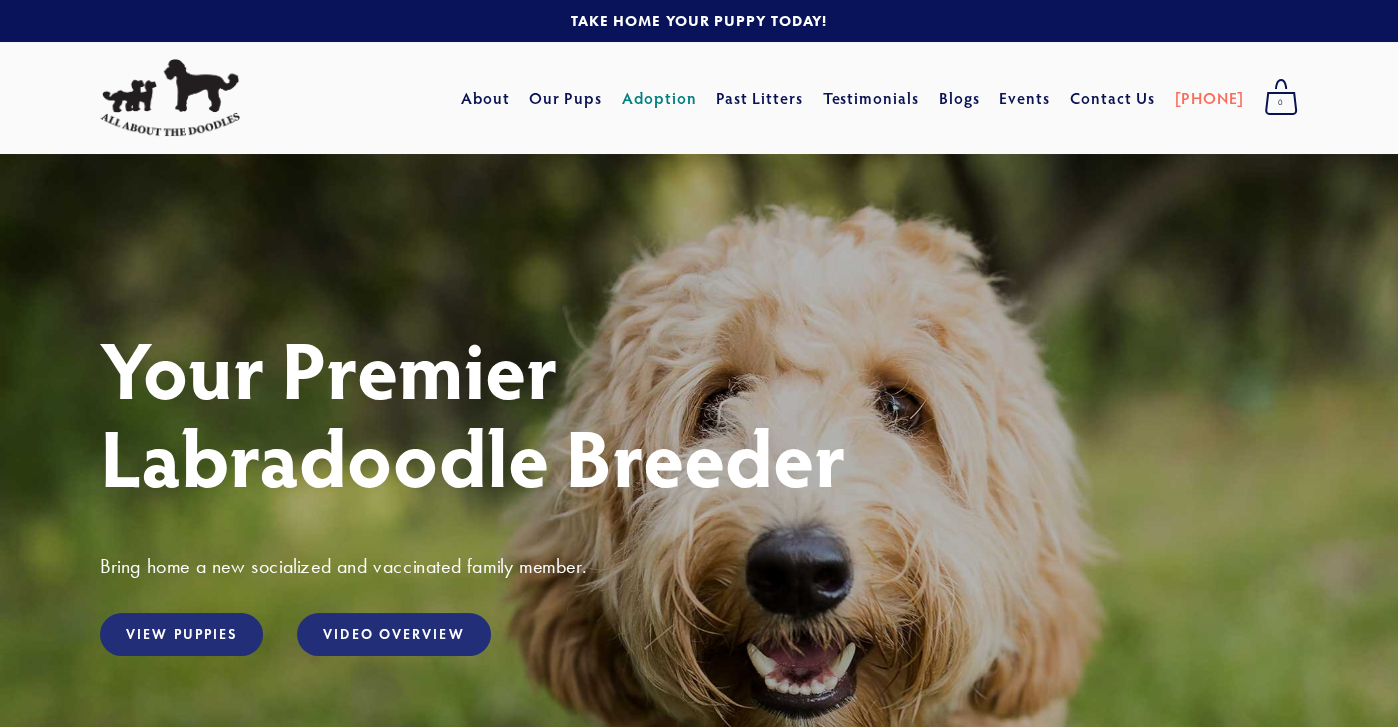 click on "Adoption" at bounding box center [659, 98] 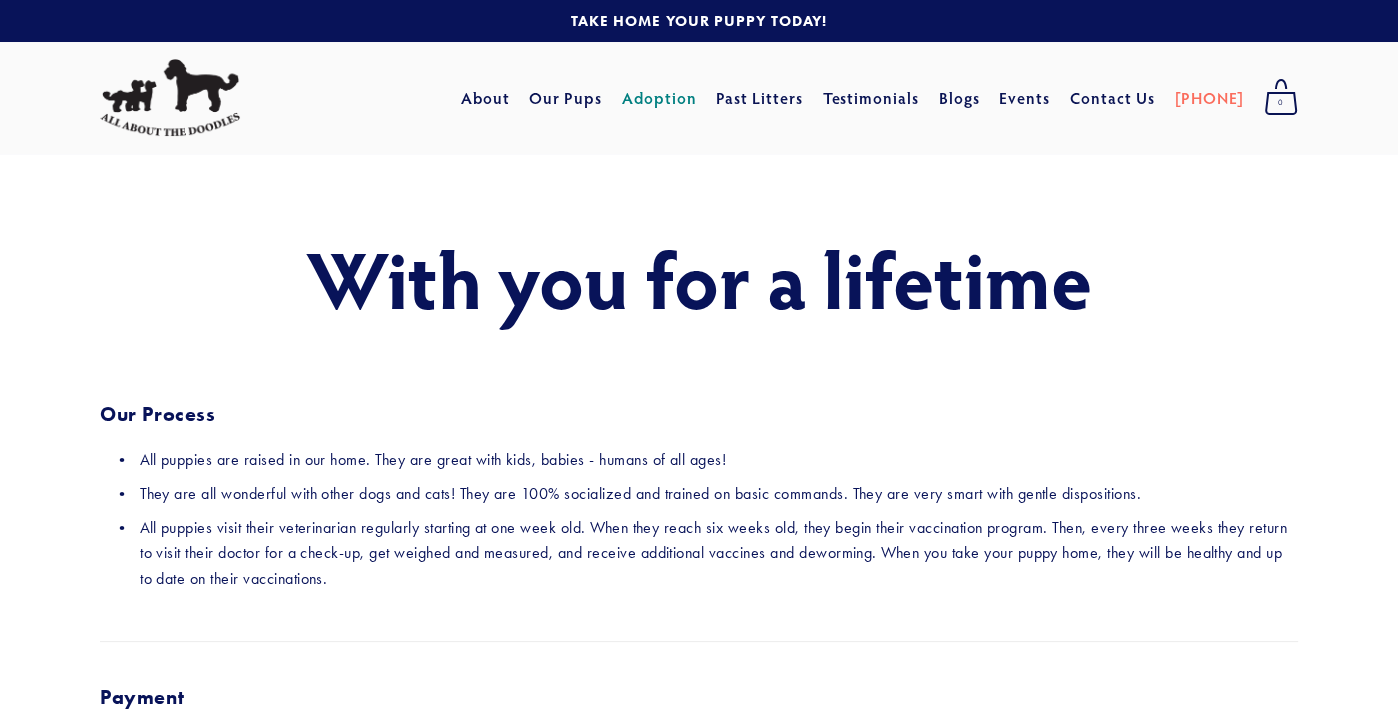 scroll, scrollTop: 0, scrollLeft: 0, axis: both 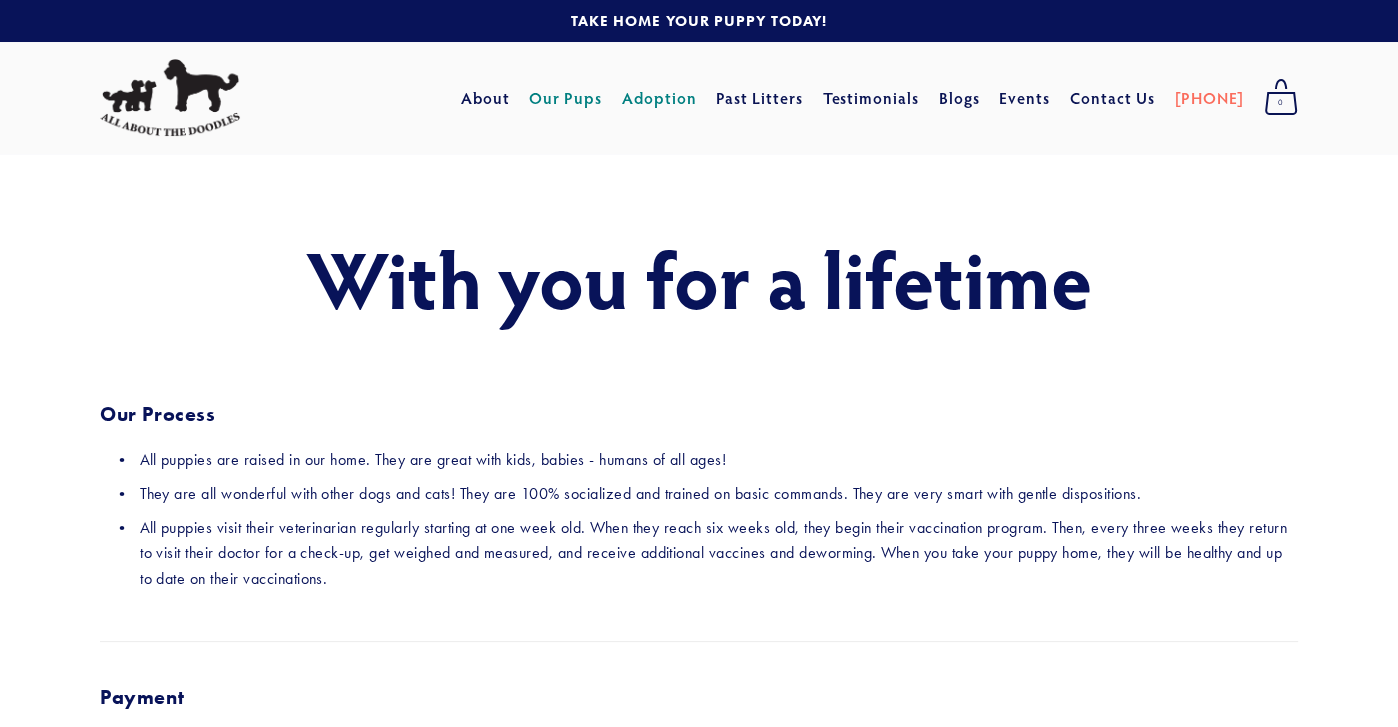click on "Our Pups" at bounding box center (565, 98) 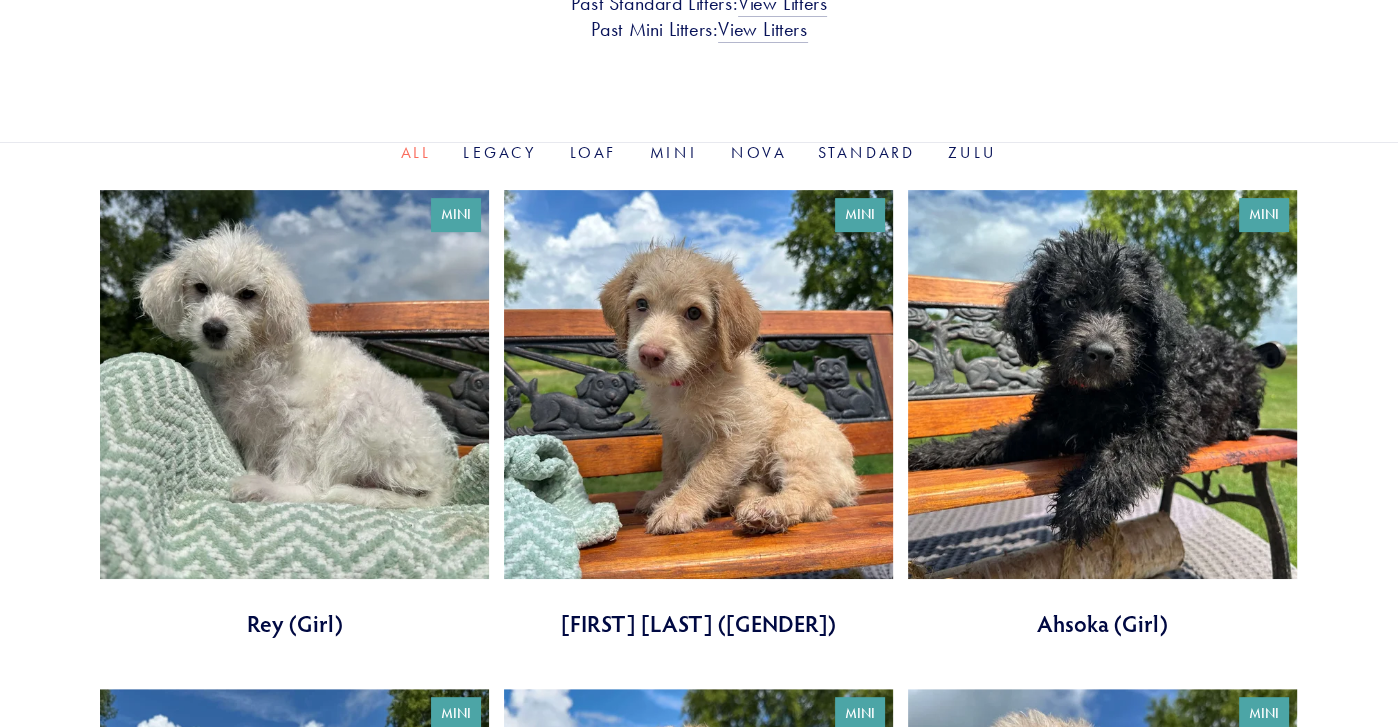scroll, scrollTop: 600, scrollLeft: 0, axis: vertical 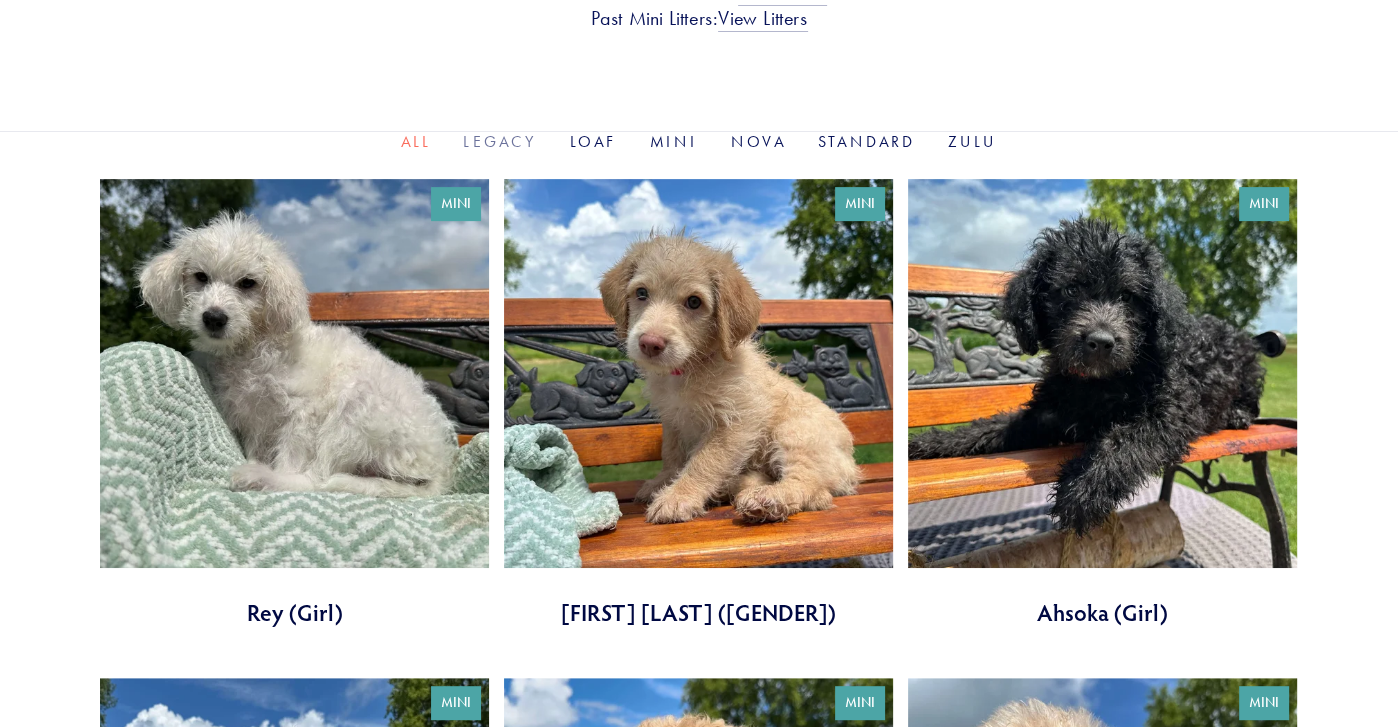 click on "Legacy" at bounding box center [500, 141] 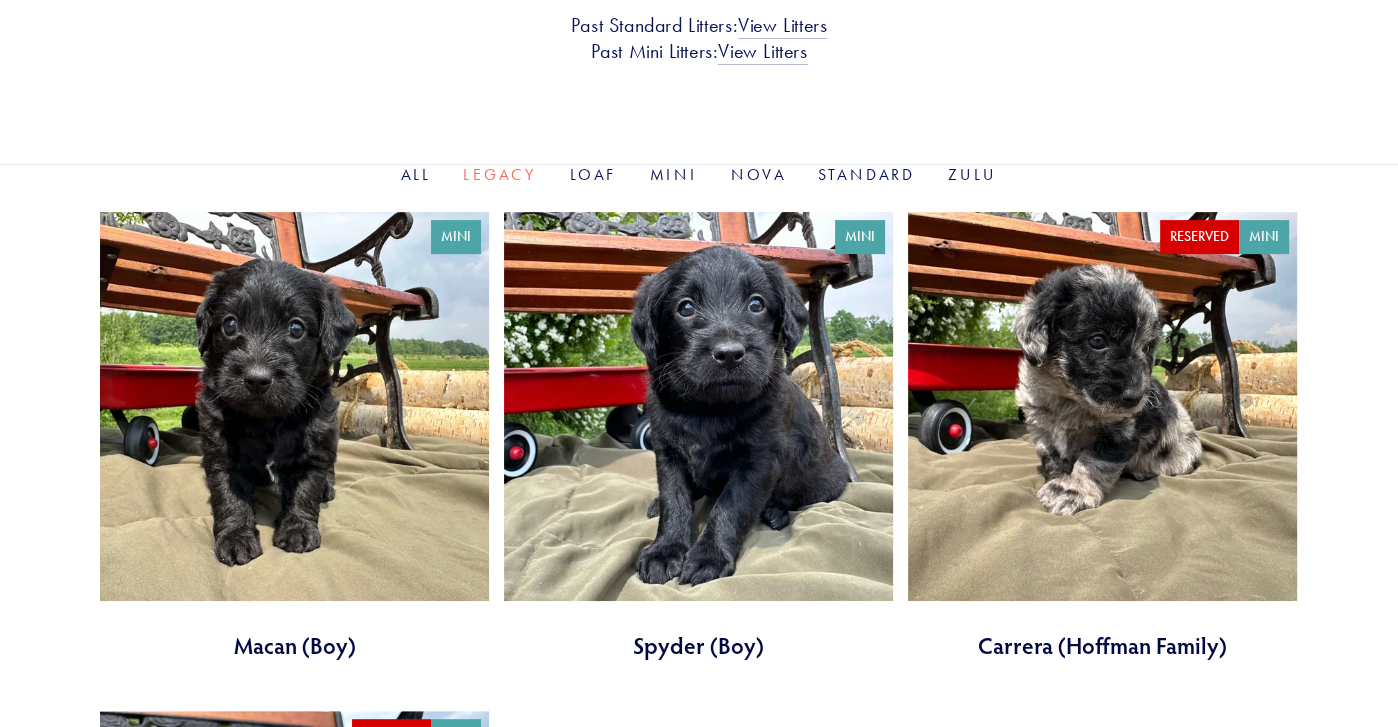 scroll, scrollTop: 600, scrollLeft: 0, axis: vertical 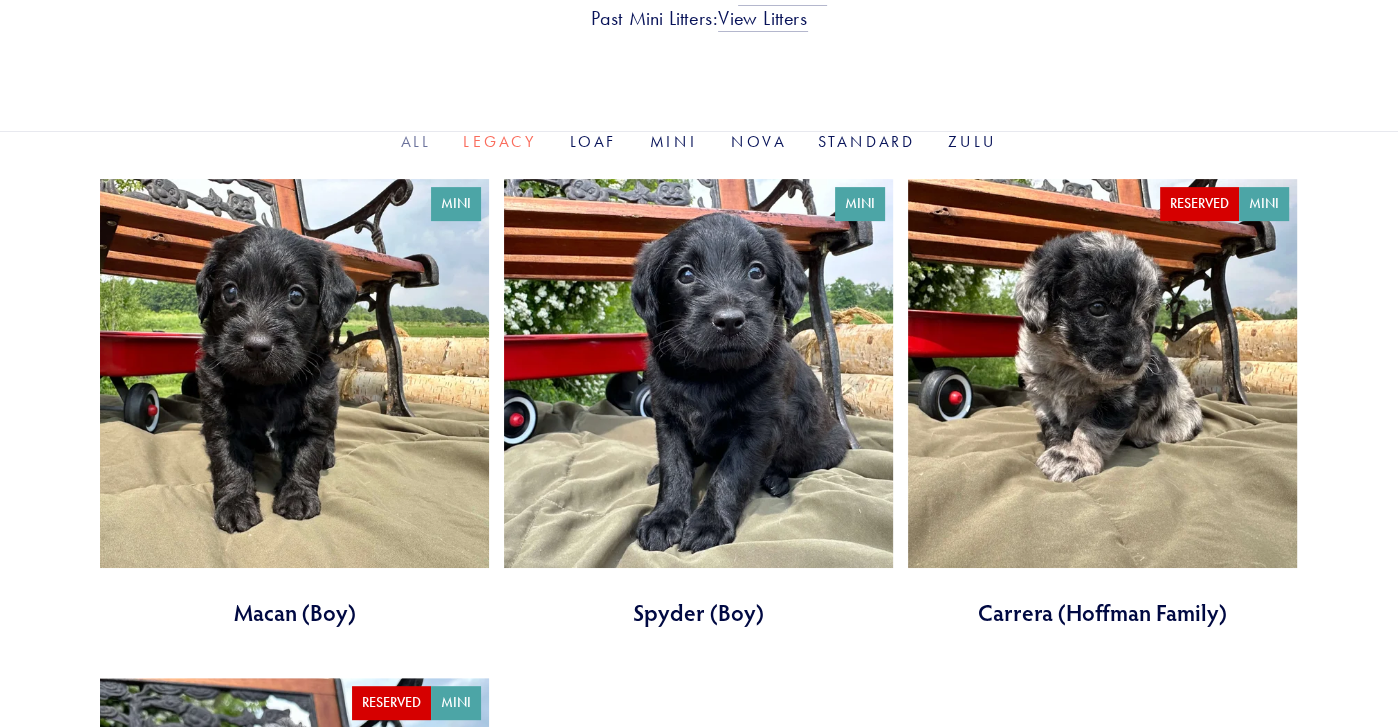 click on "All" at bounding box center [416, 141] 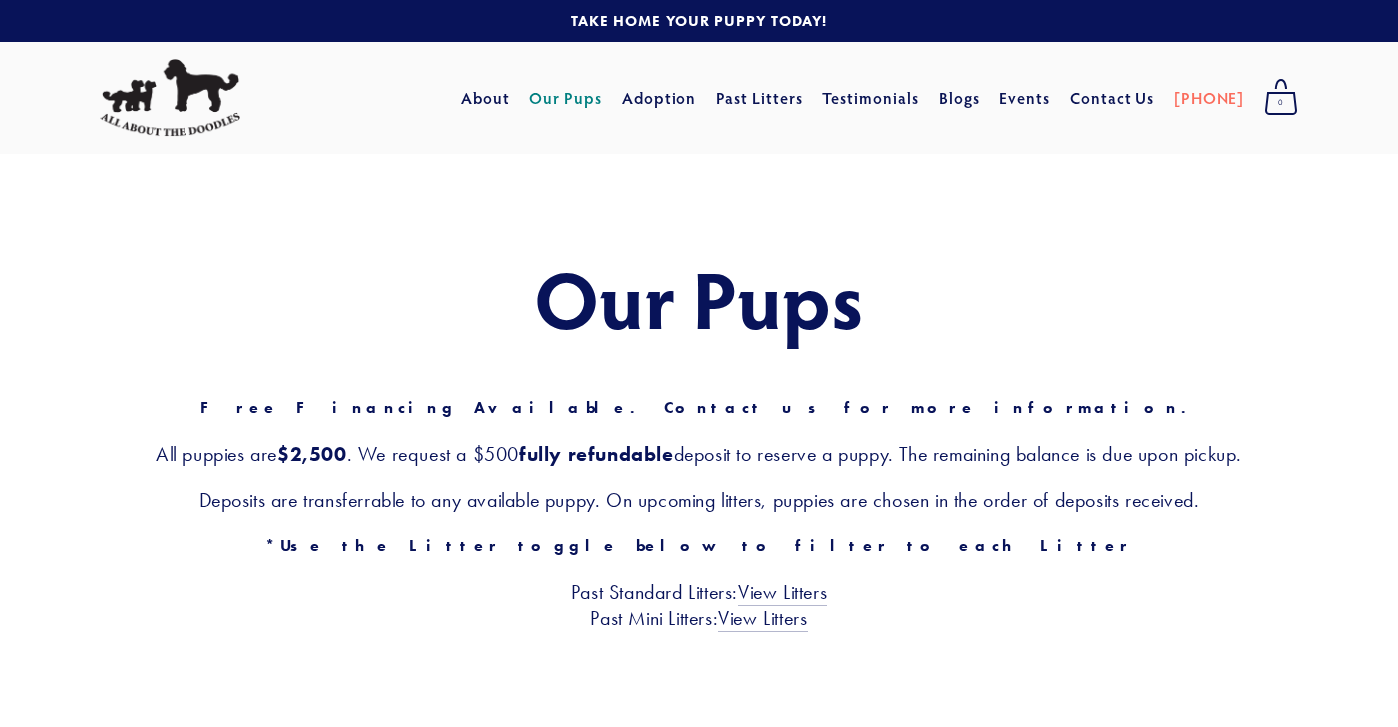 scroll, scrollTop: 0, scrollLeft: 0, axis: both 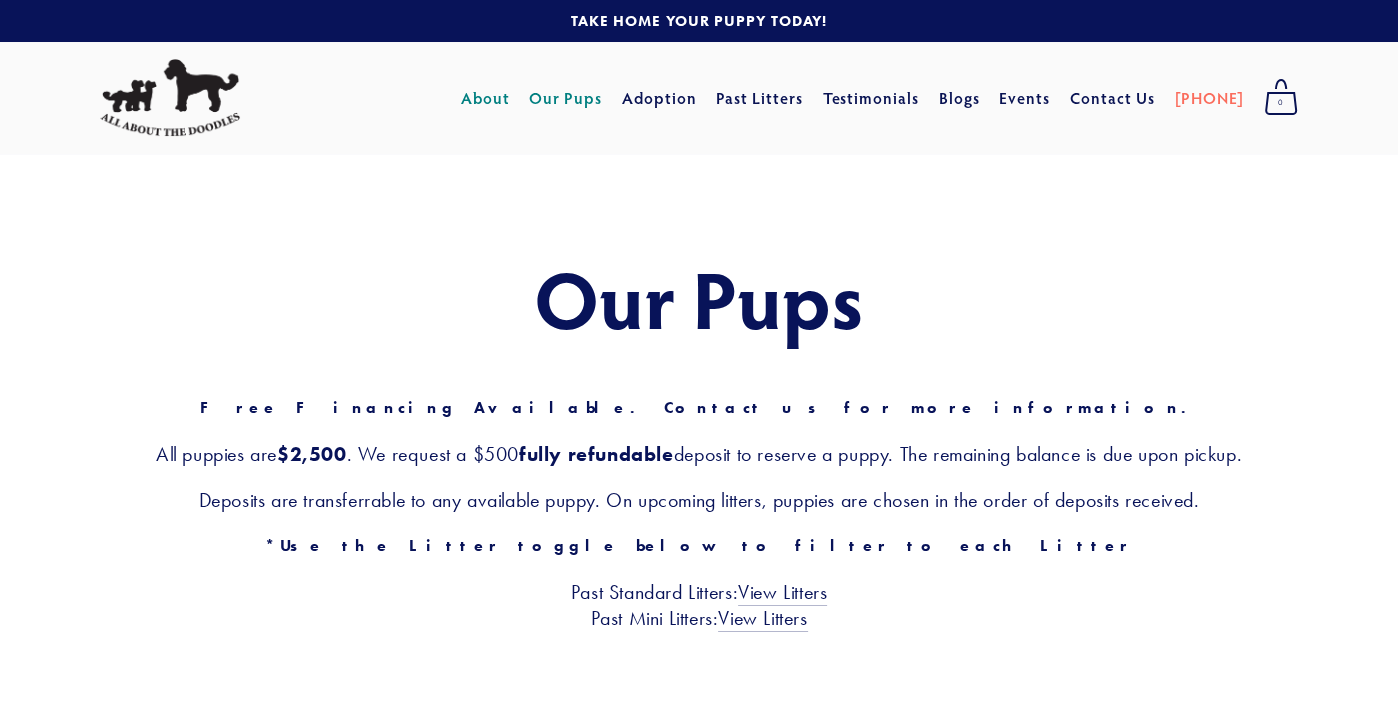 click on "About" at bounding box center [485, 98] 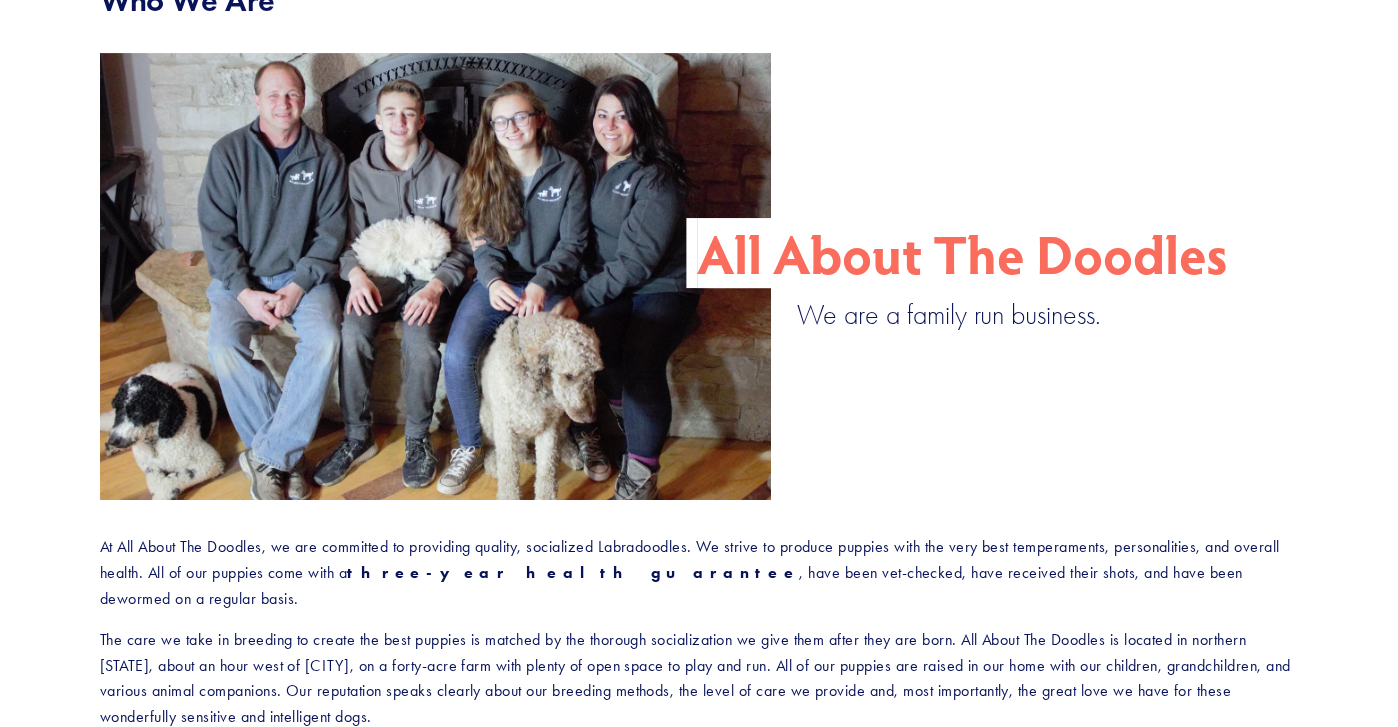 scroll, scrollTop: 0, scrollLeft: 0, axis: both 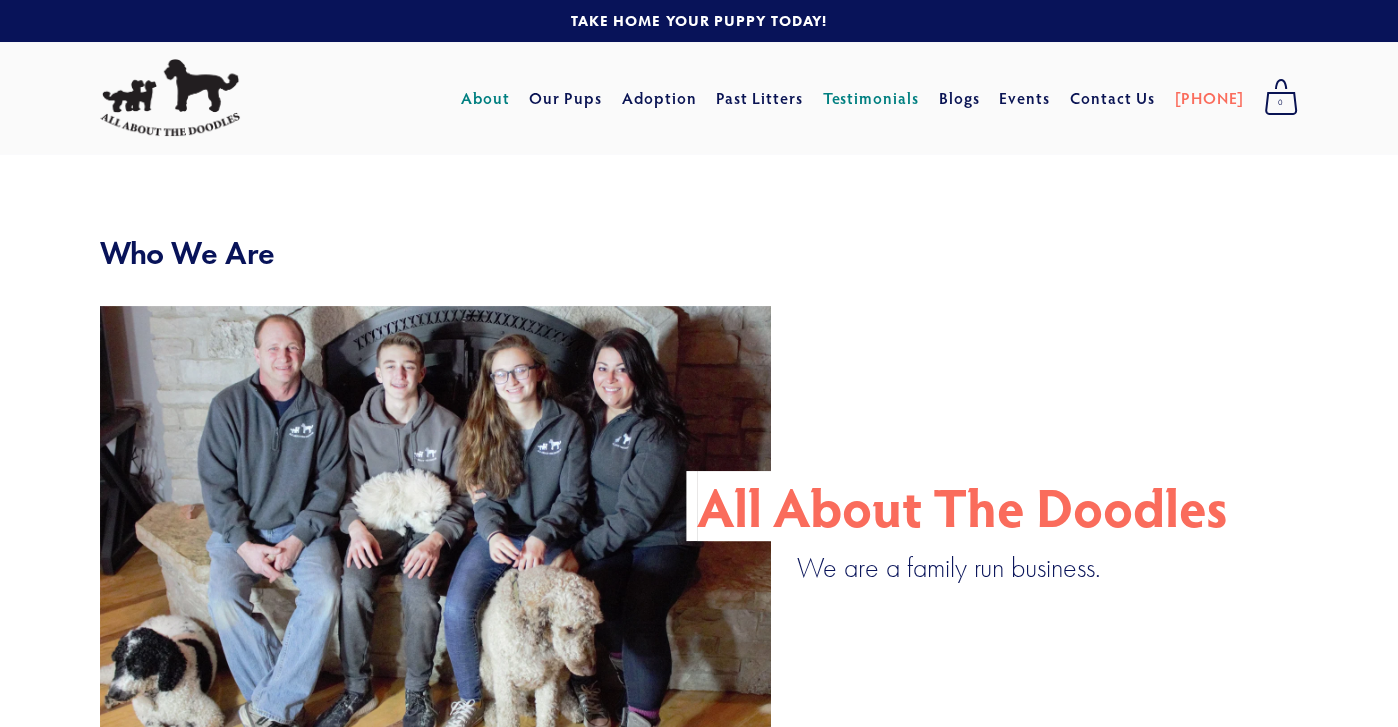 click on "Testimonials" at bounding box center (870, 98) 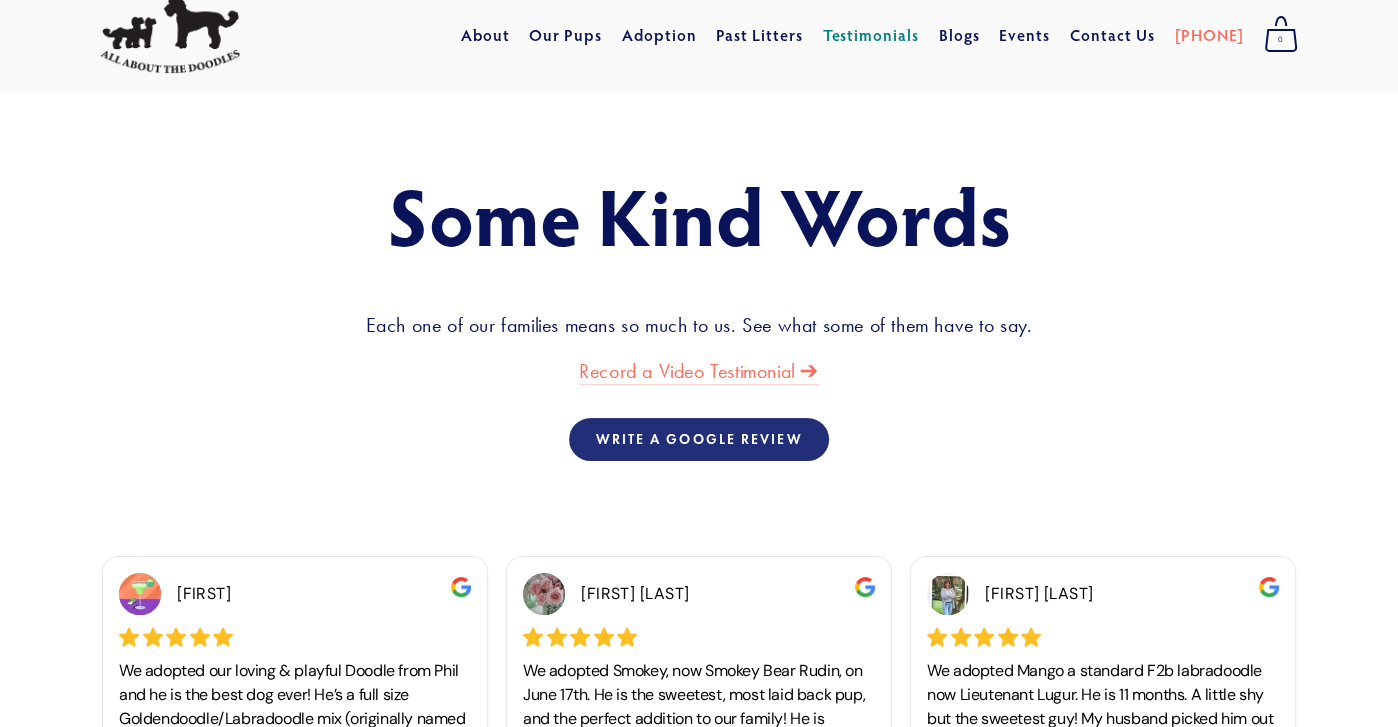 scroll, scrollTop: 0, scrollLeft: 0, axis: both 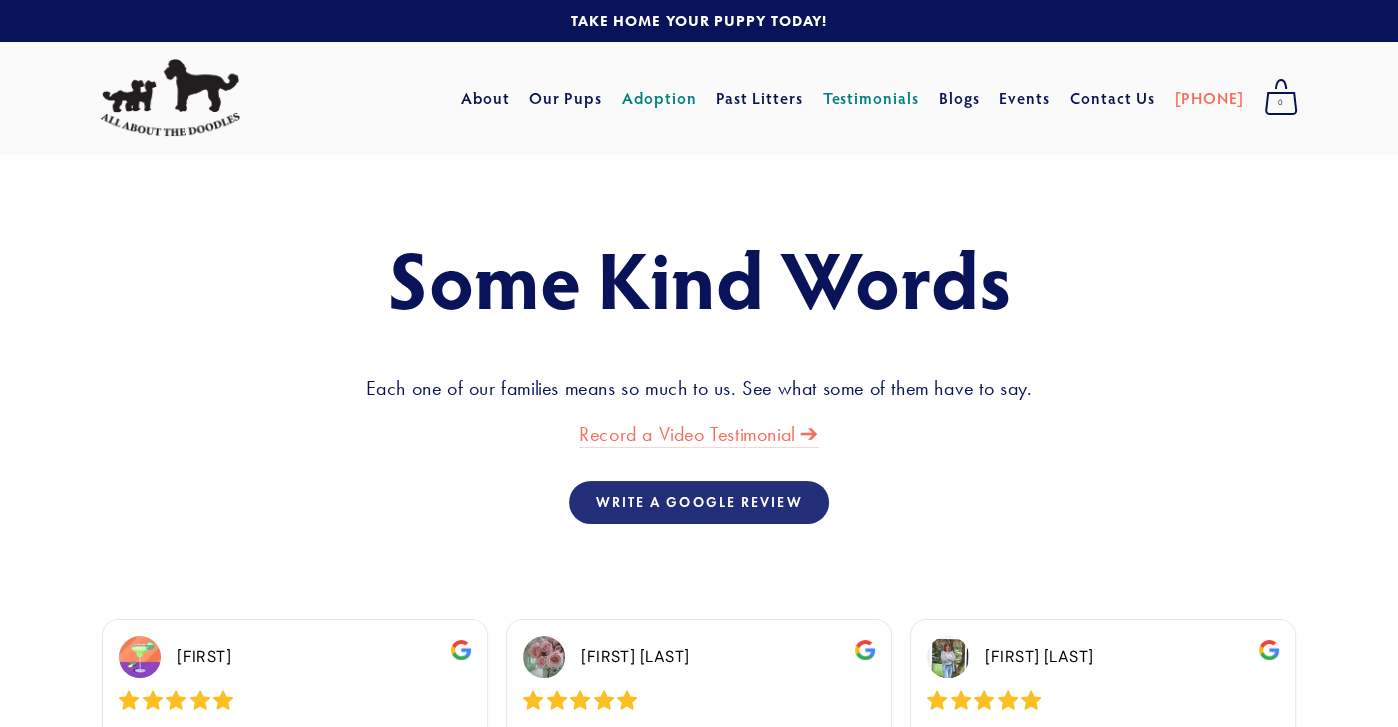 click on "Adoption" at bounding box center [659, 98] 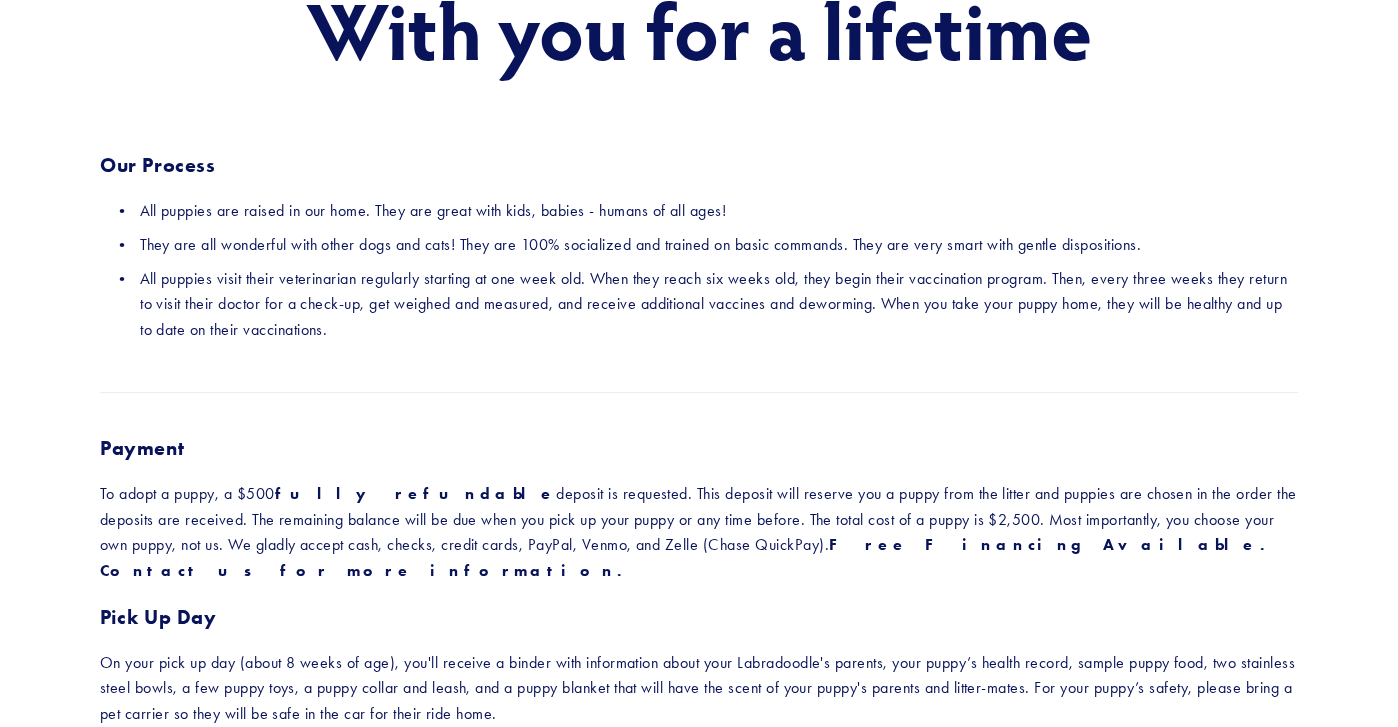scroll, scrollTop: 200, scrollLeft: 0, axis: vertical 